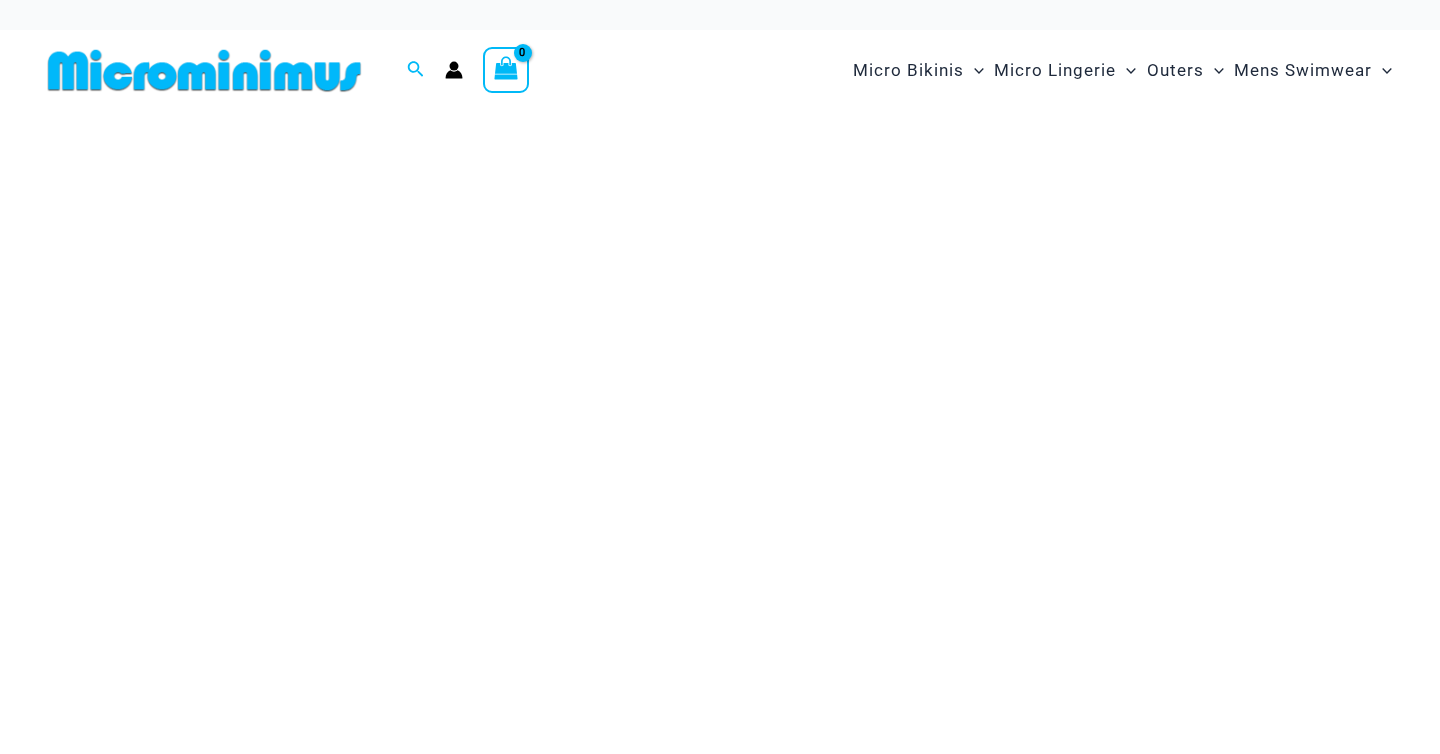 scroll, scrollTop: 0, scrollLeft: 0, axis: both 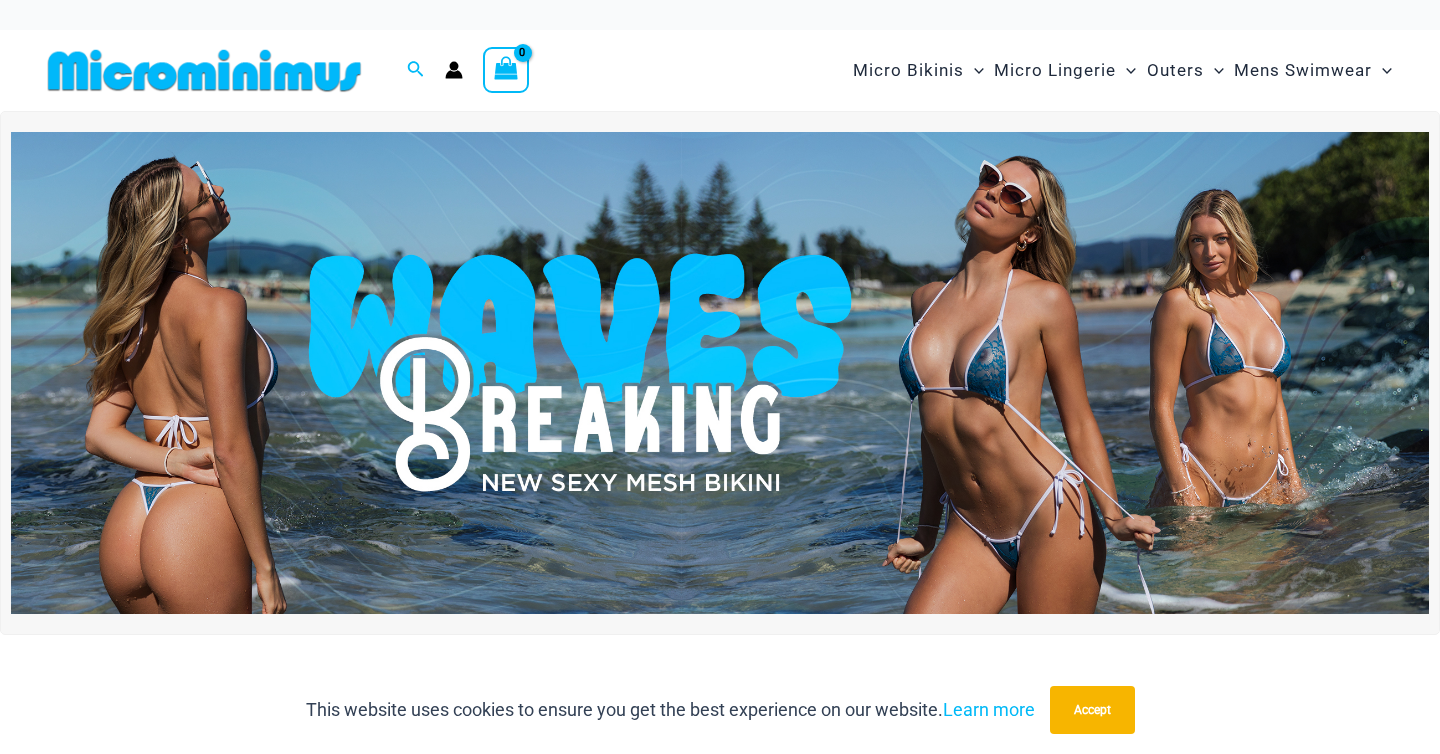 click at bounding box center [720, 373] 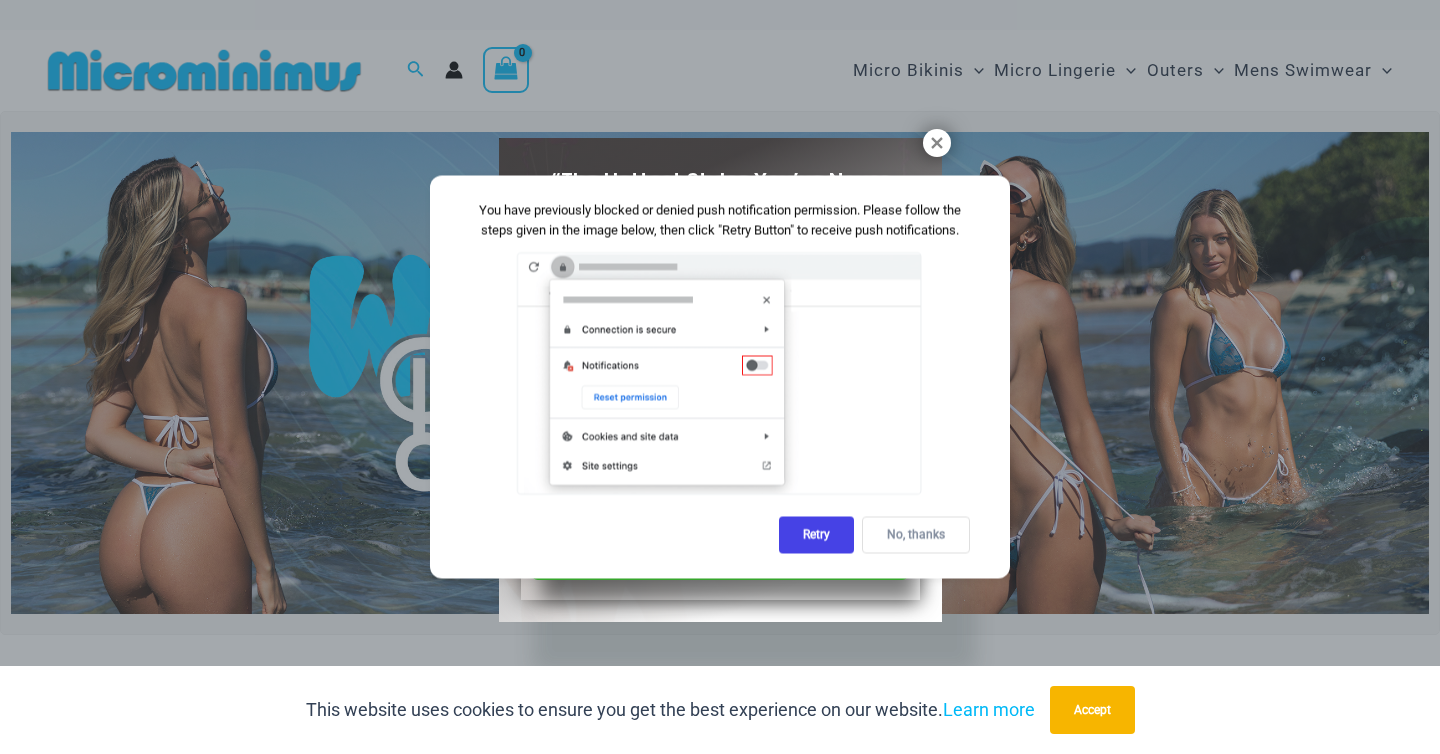 click on "No, thanks" at bounding box center (916, 535) 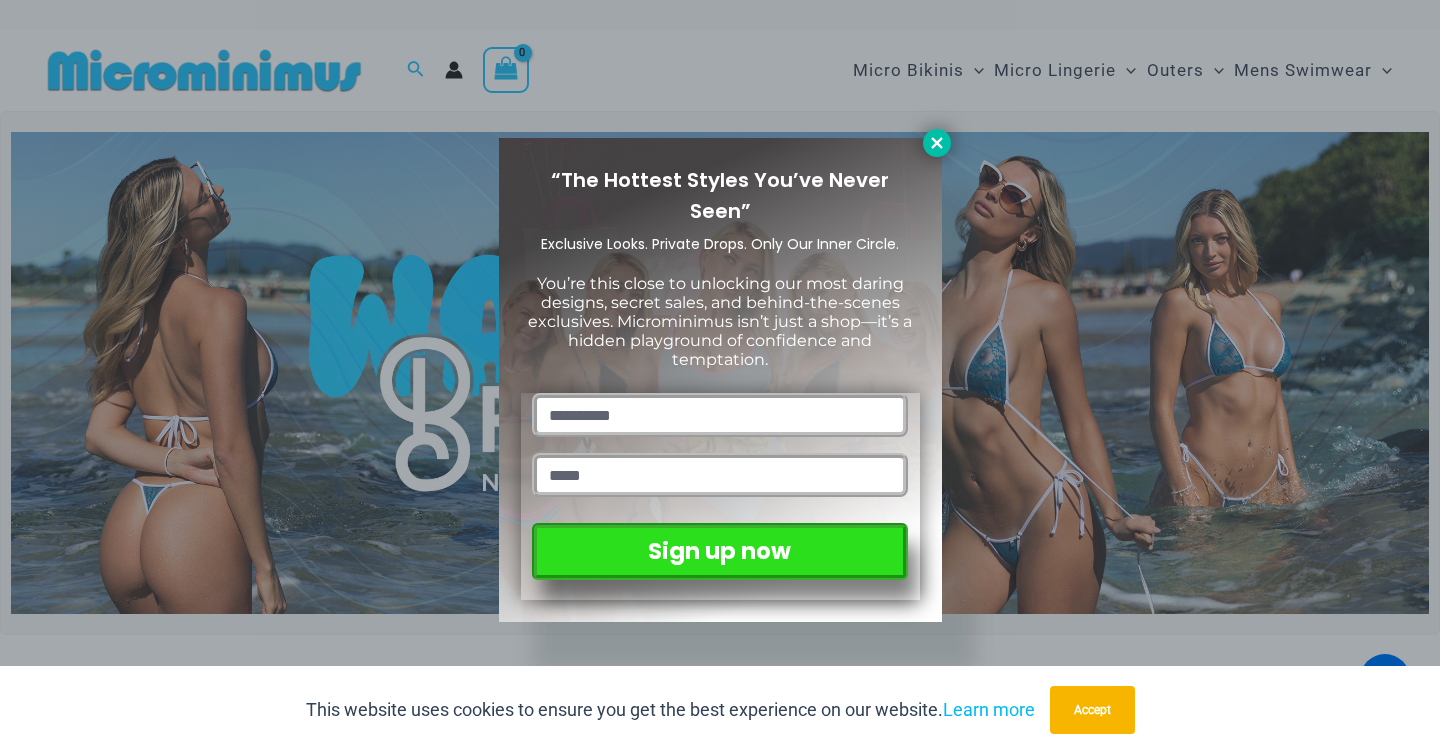 click at bounding box center (937, 143) 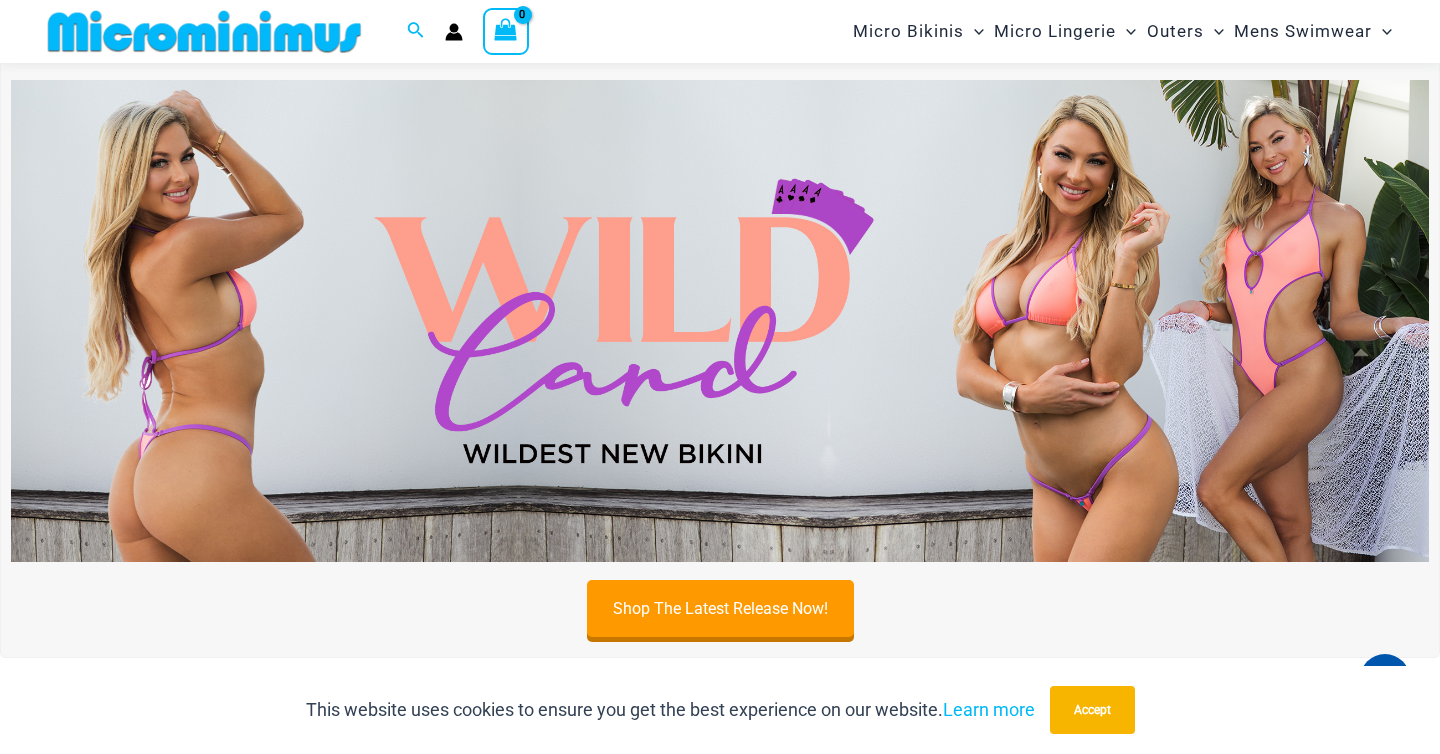 scroll, scrollTop: 592, scrollLeft: 0, axis: vertical 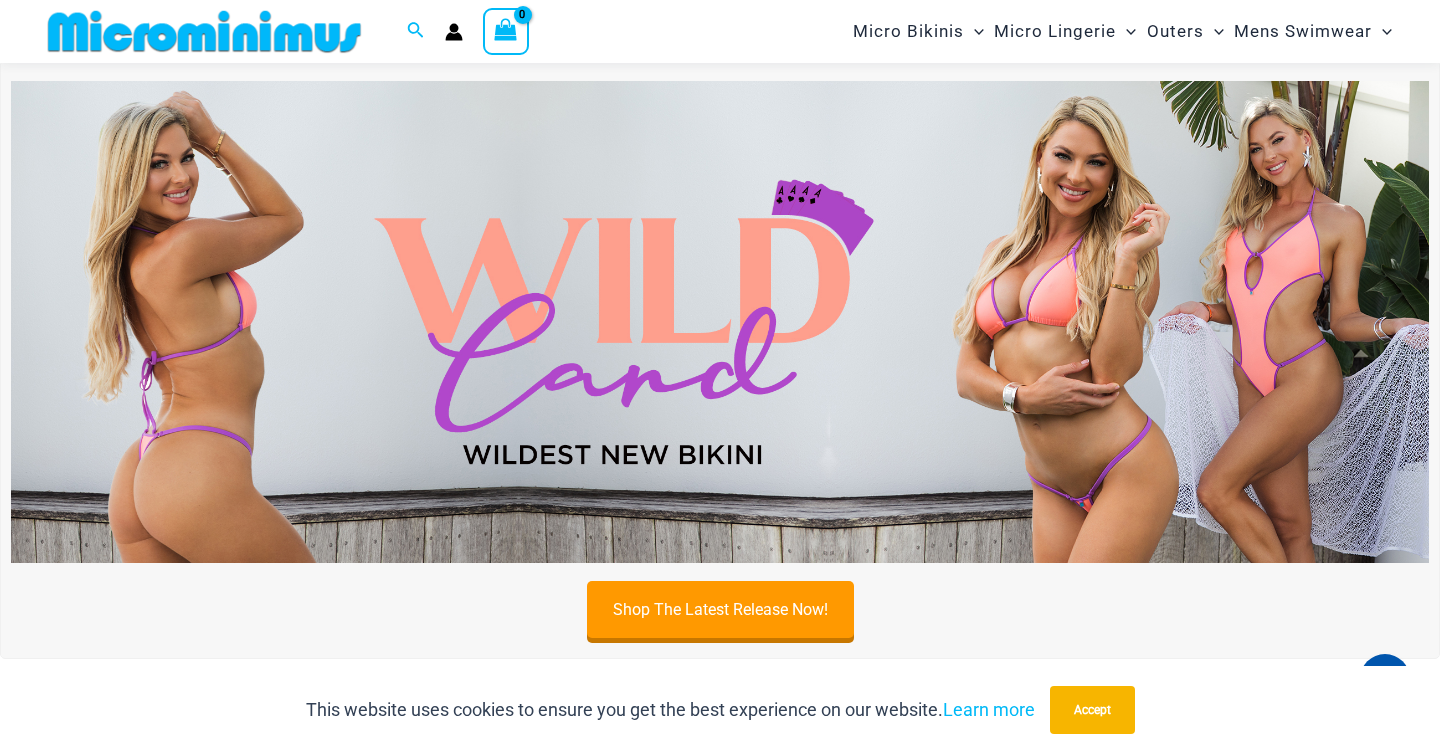 click at bounding box center [720, 322] 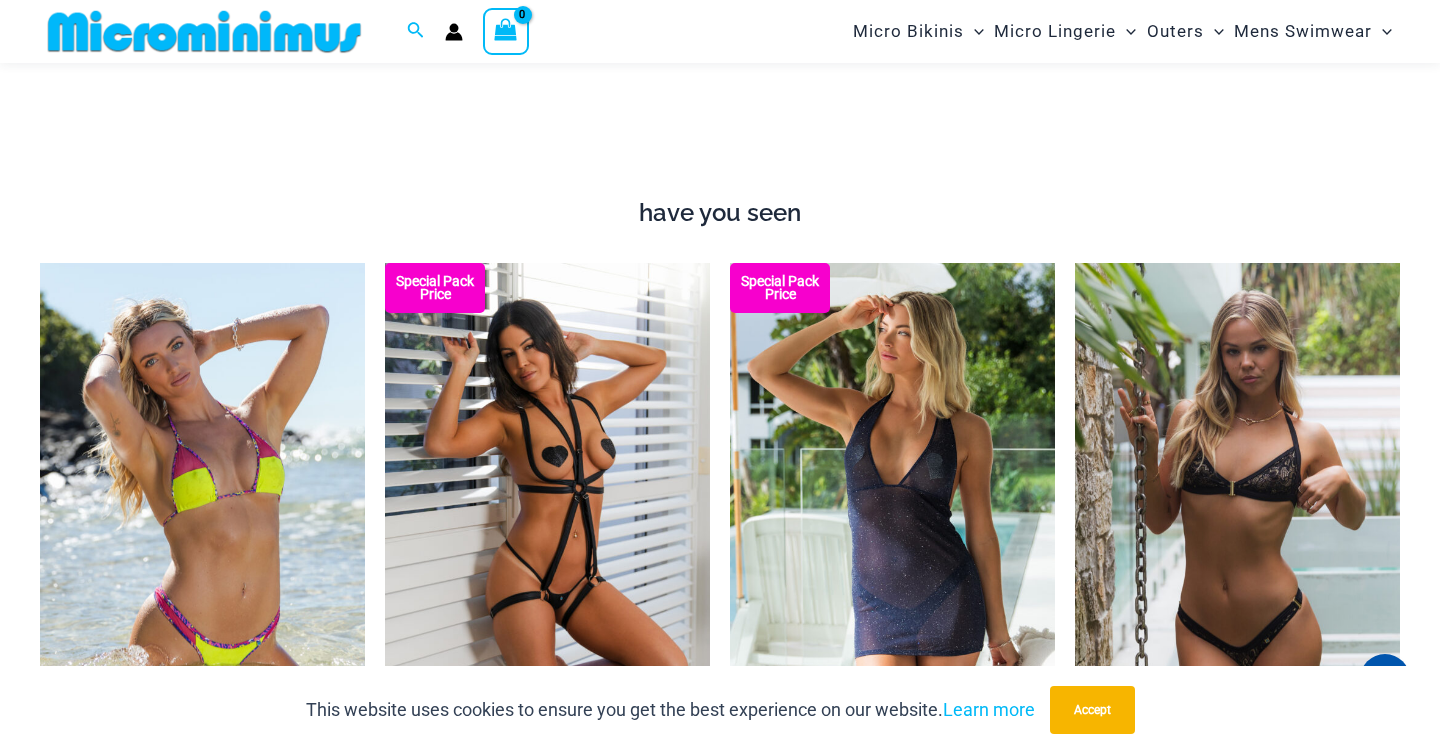 scroll, scrollTop: 2169, scrollLeft: 0, axis: vertical 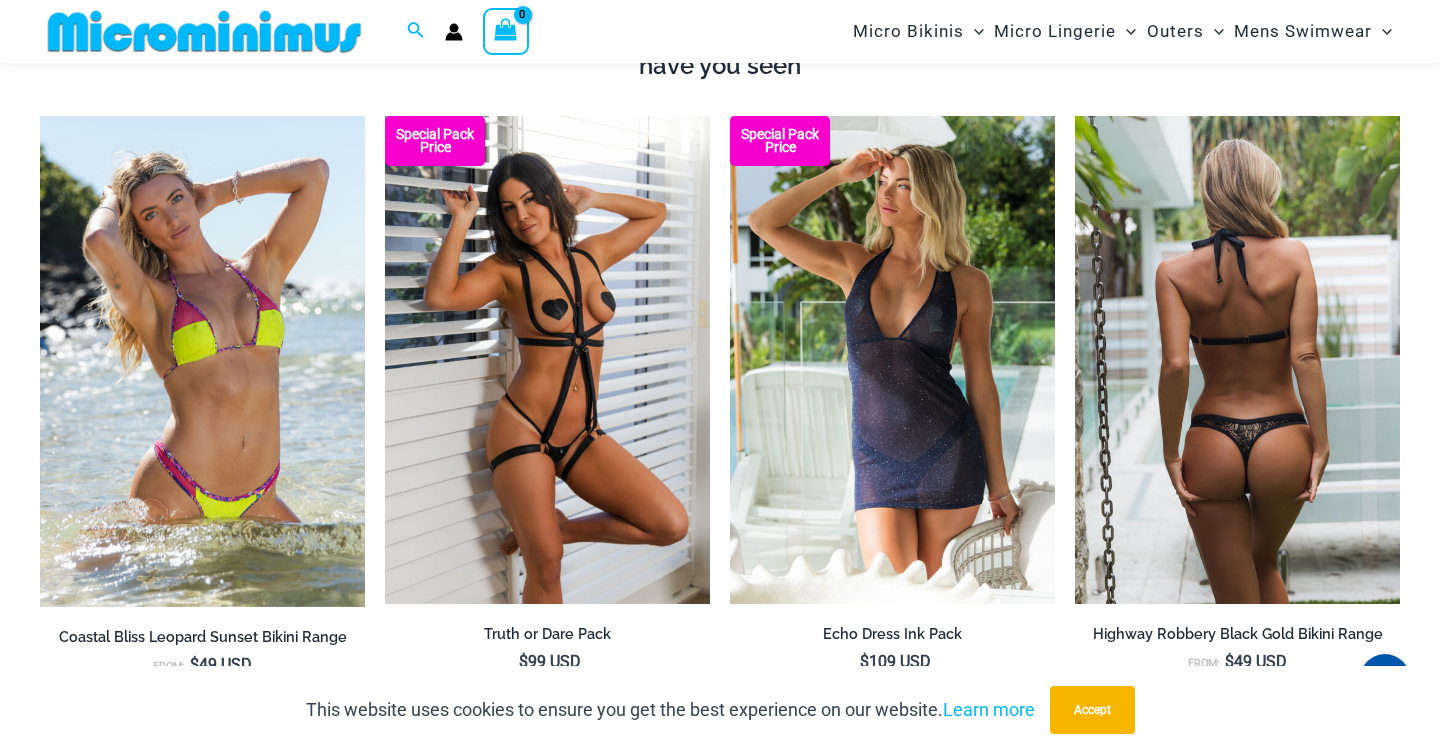 click at bounding box center [1237, 360] 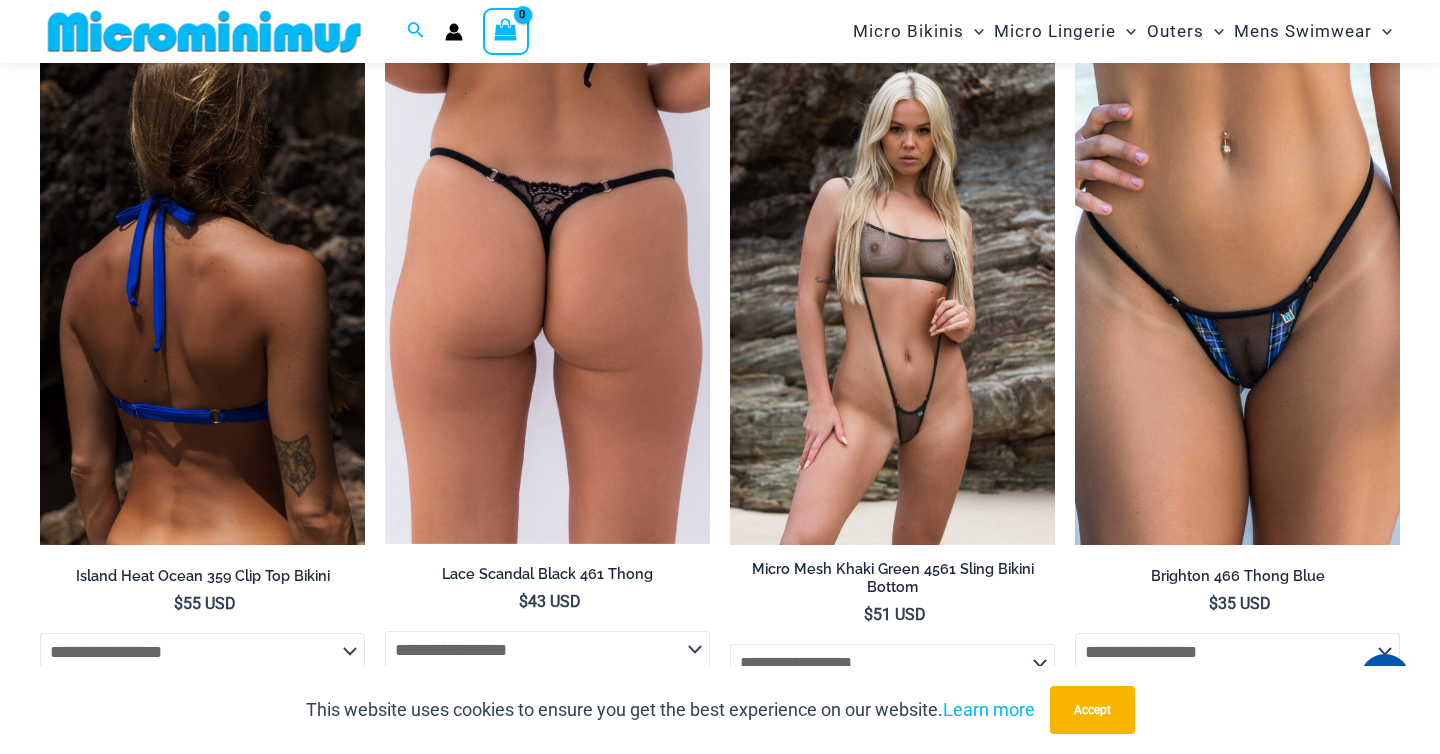 scroll, scrollTop: 6081, scrollLeft: 0, axis: vertical 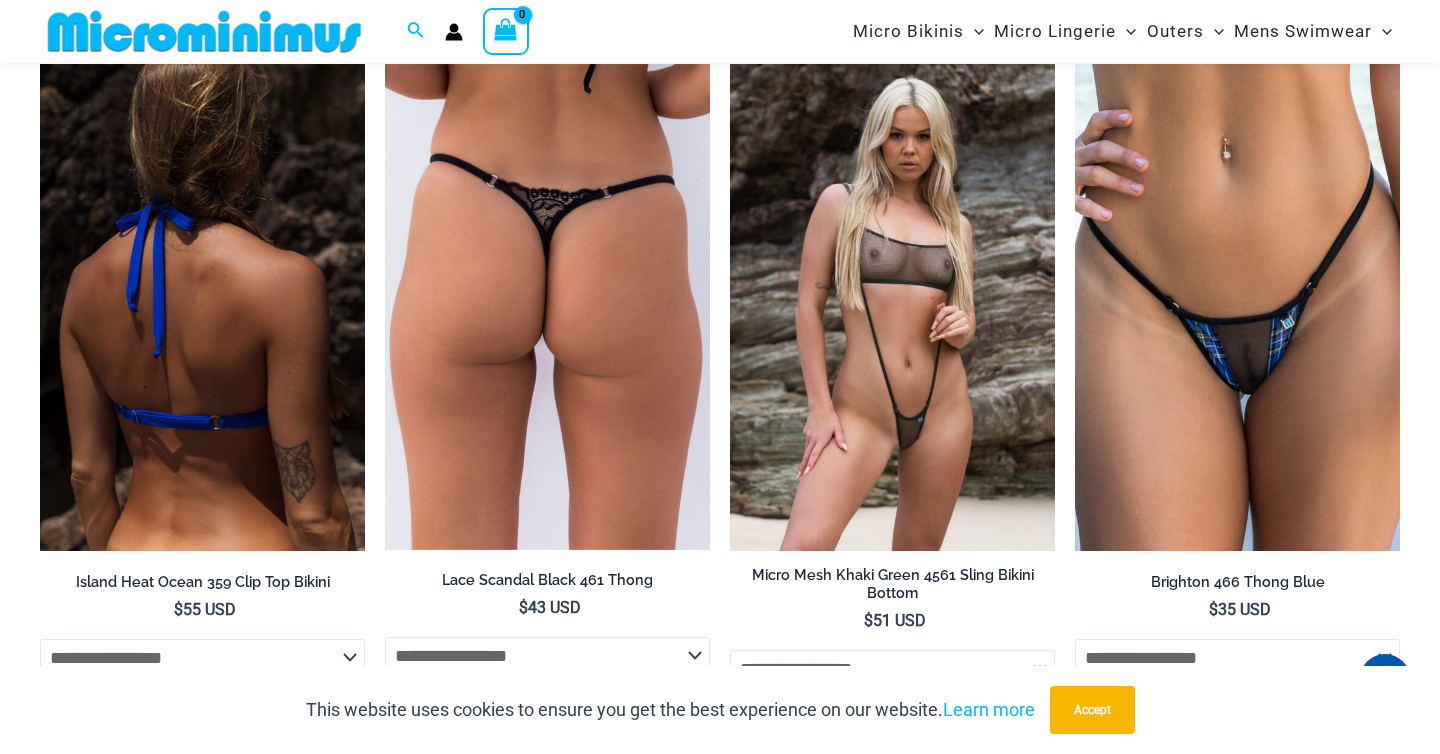 click at bounding box center (202, 308) 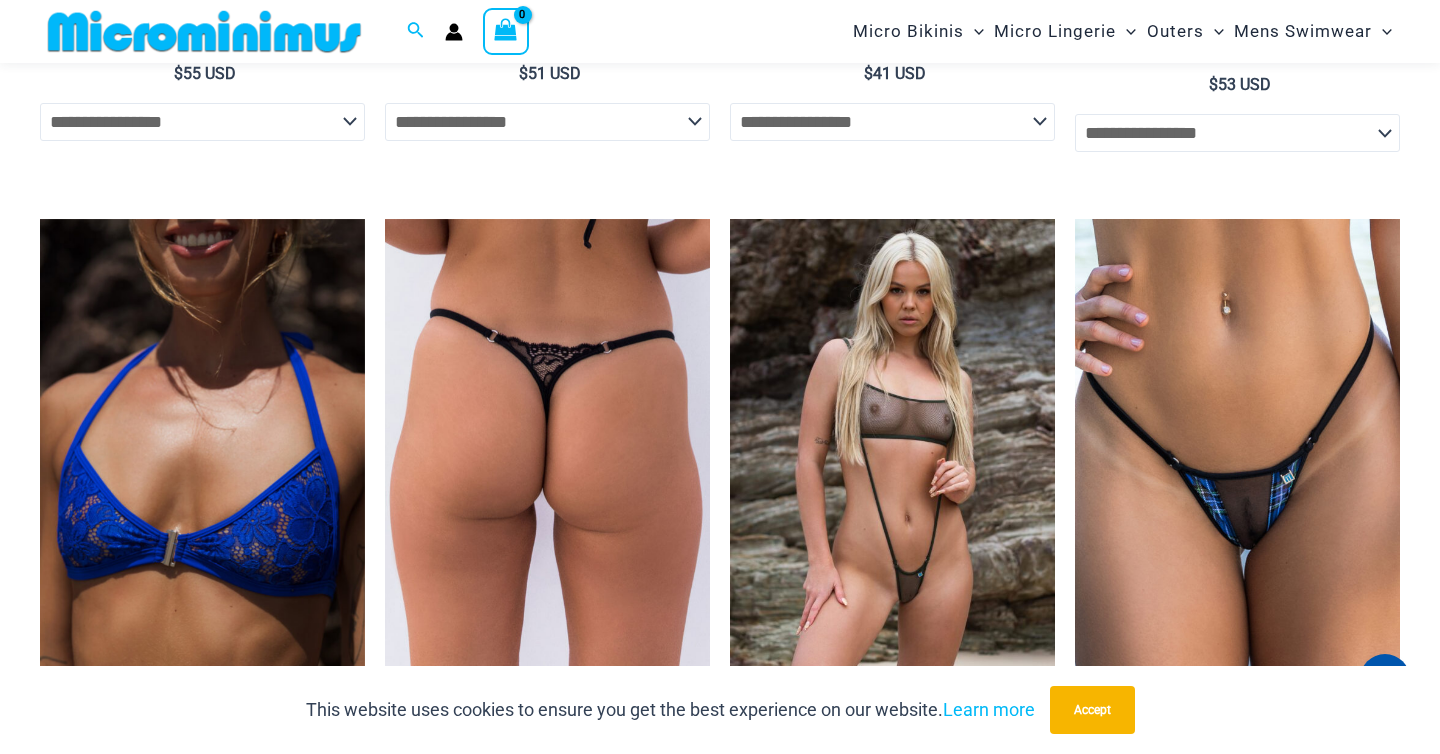 scroll, scrollTop: 5859, scrollLeft: 0, axis: vertical 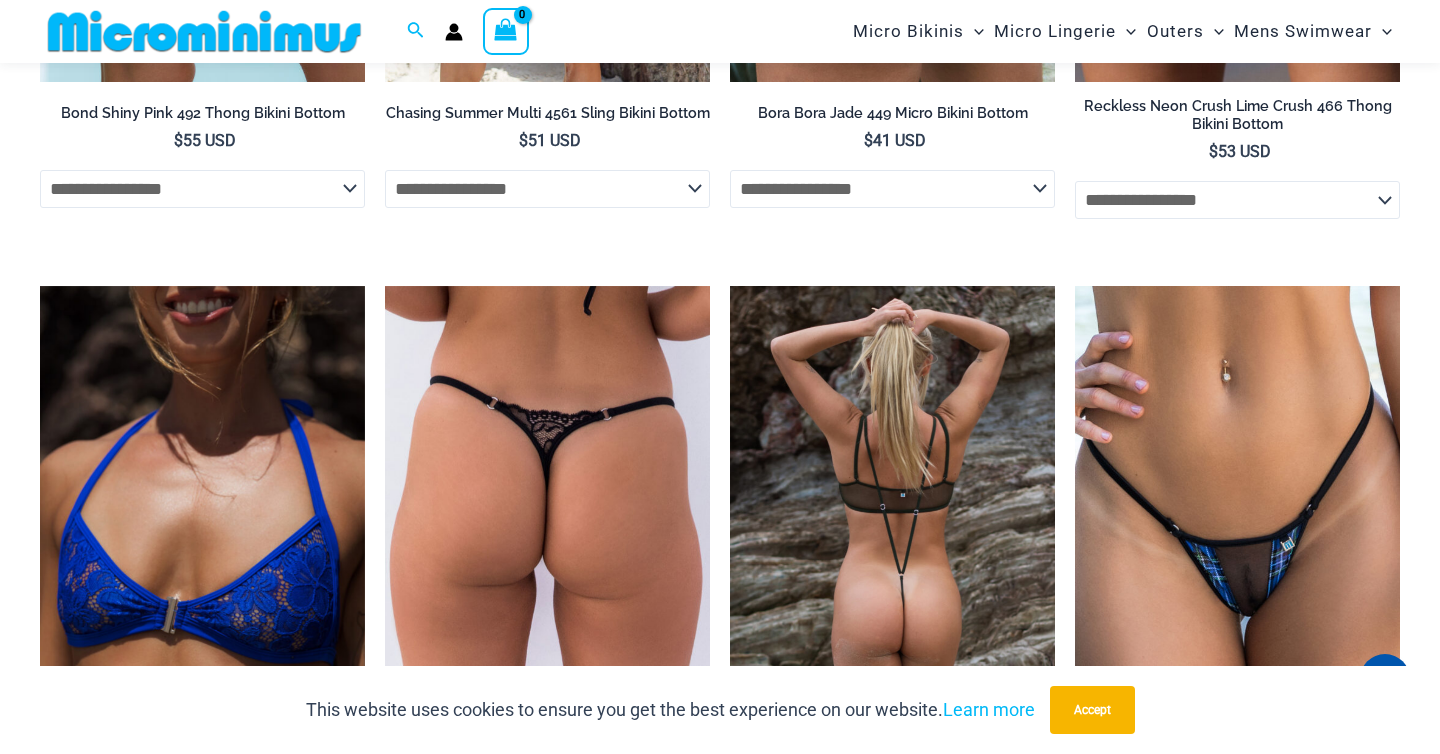 click at bounding box center (892, 530) 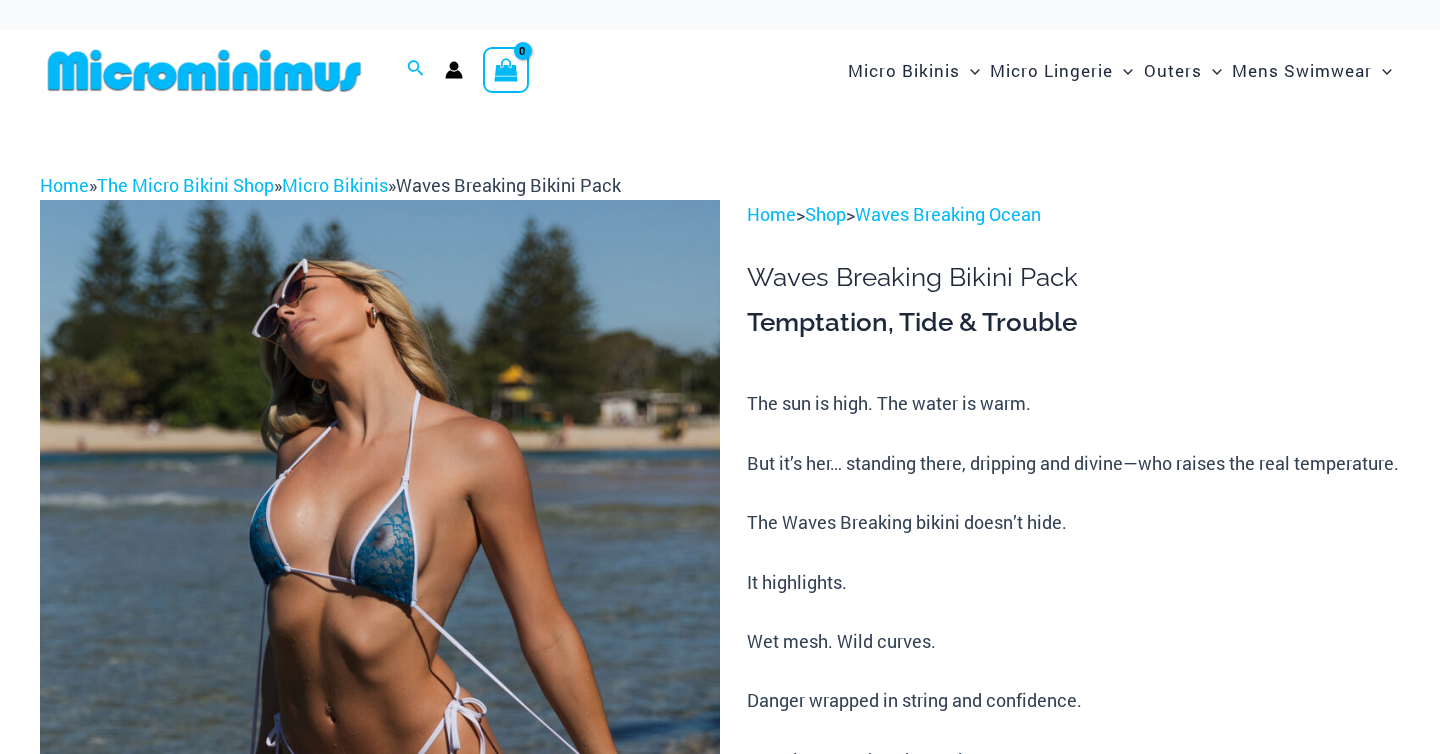 scroll, scrollTop: 54, scrollLeft: 0, axis: vertical 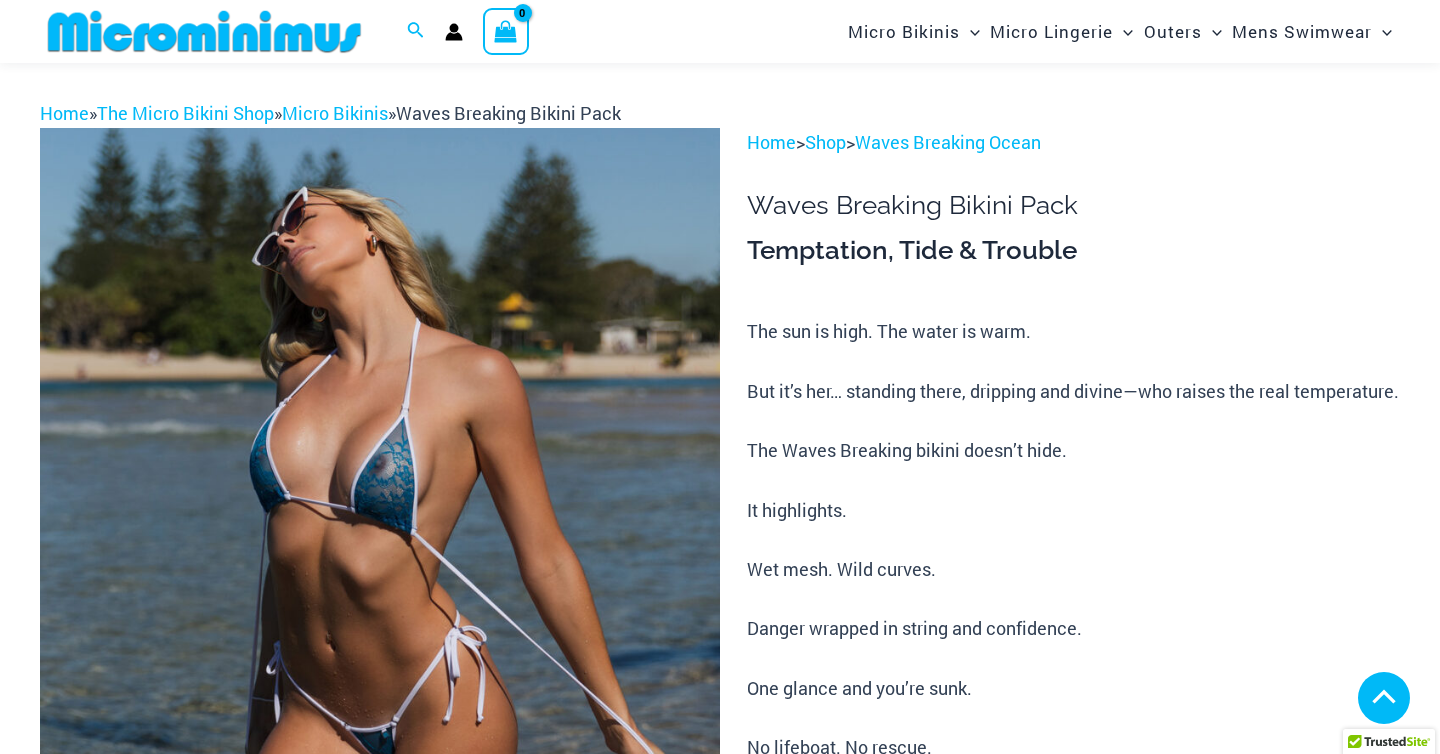 click at bounding box center (380, 638) 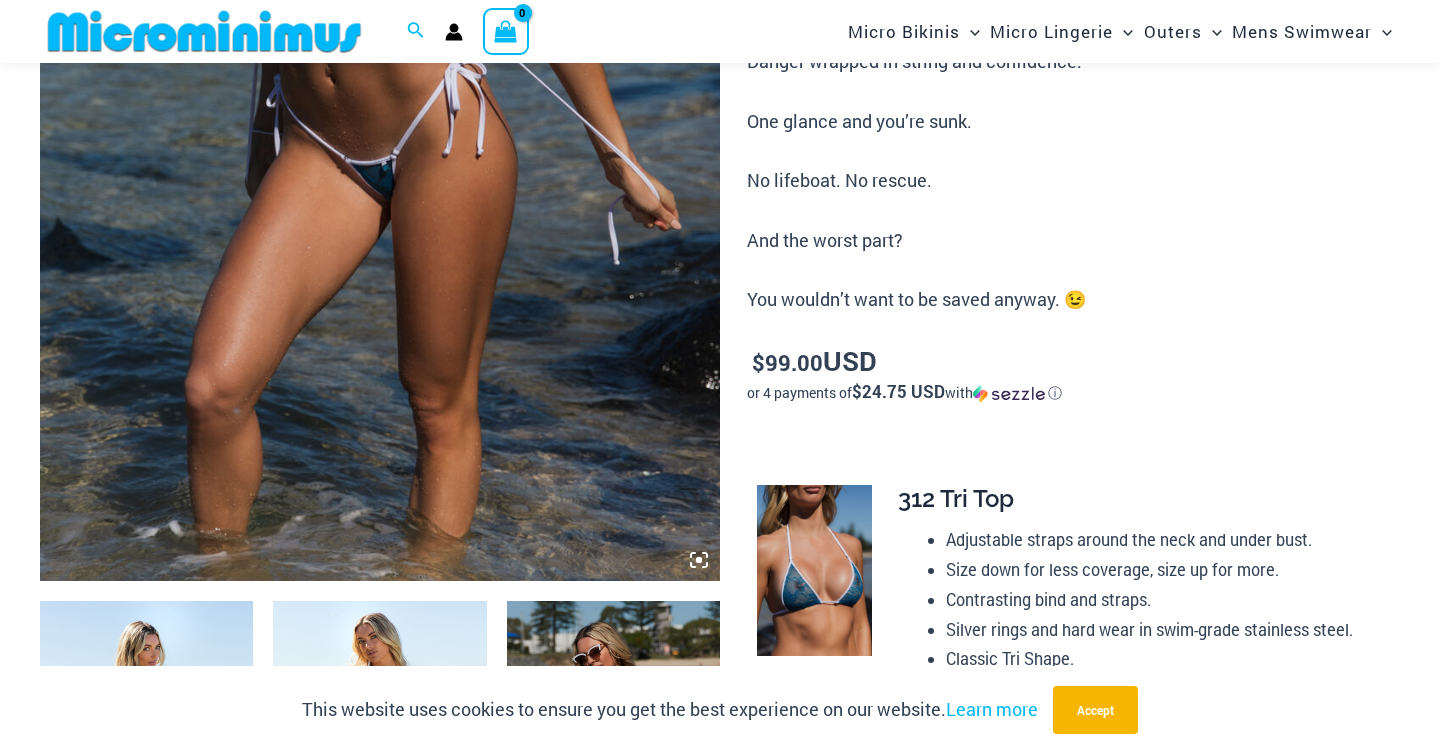 click 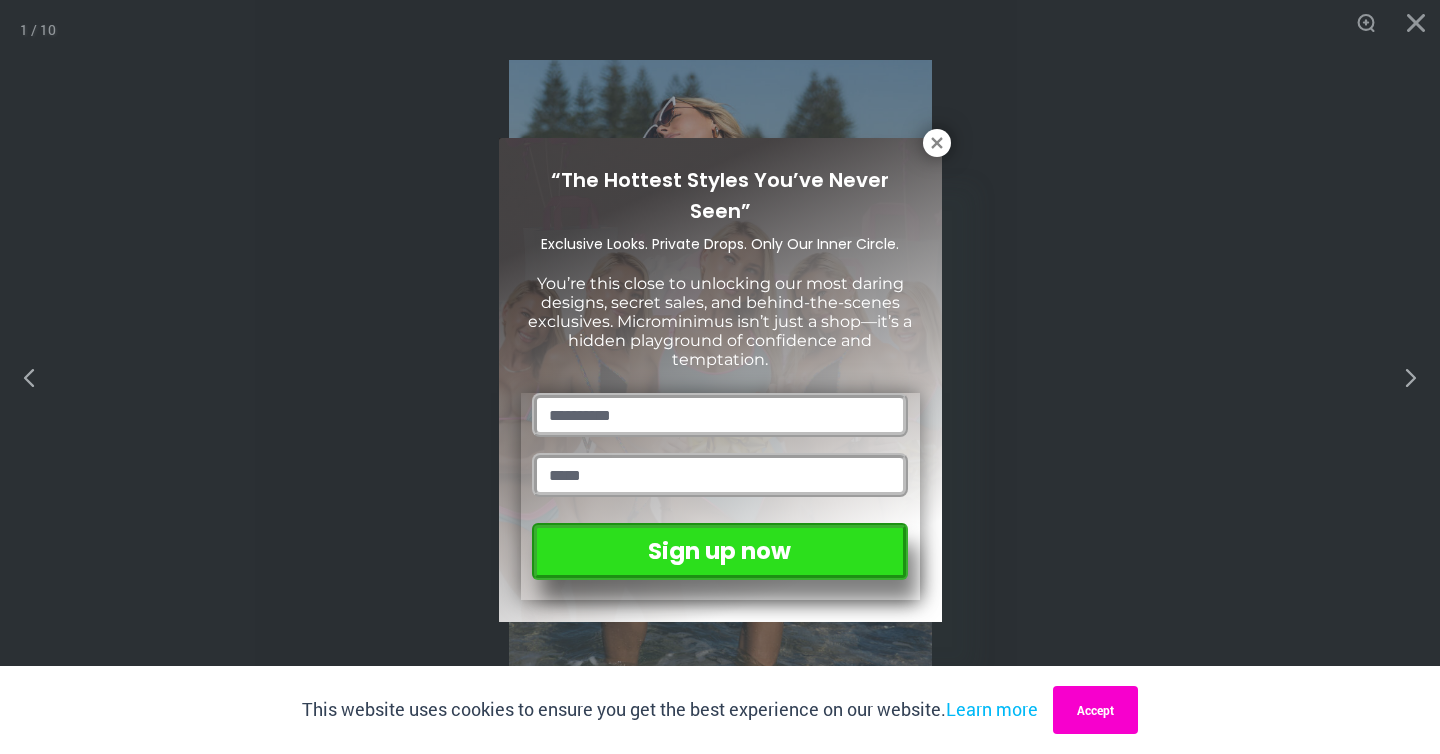 click on "Accept" at bounding box center (1095, 710) 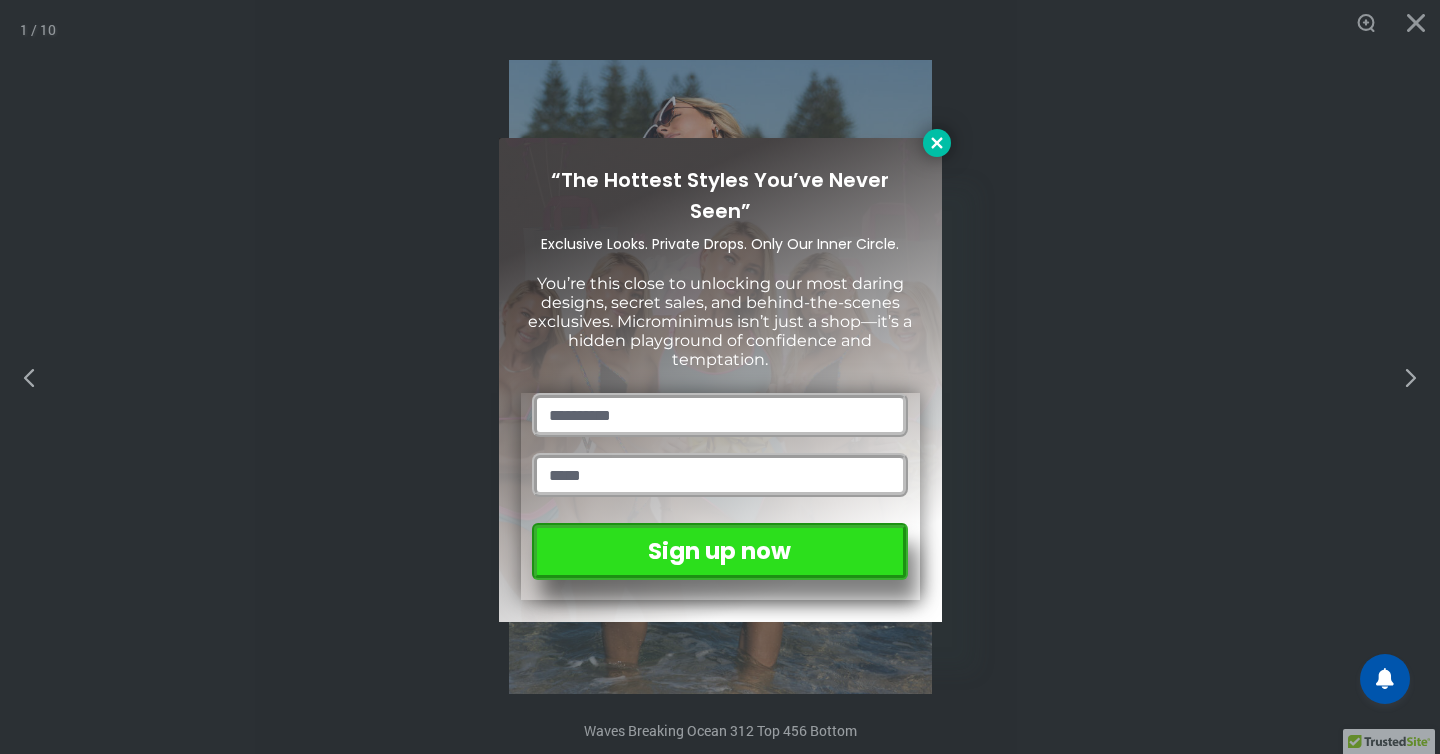 click 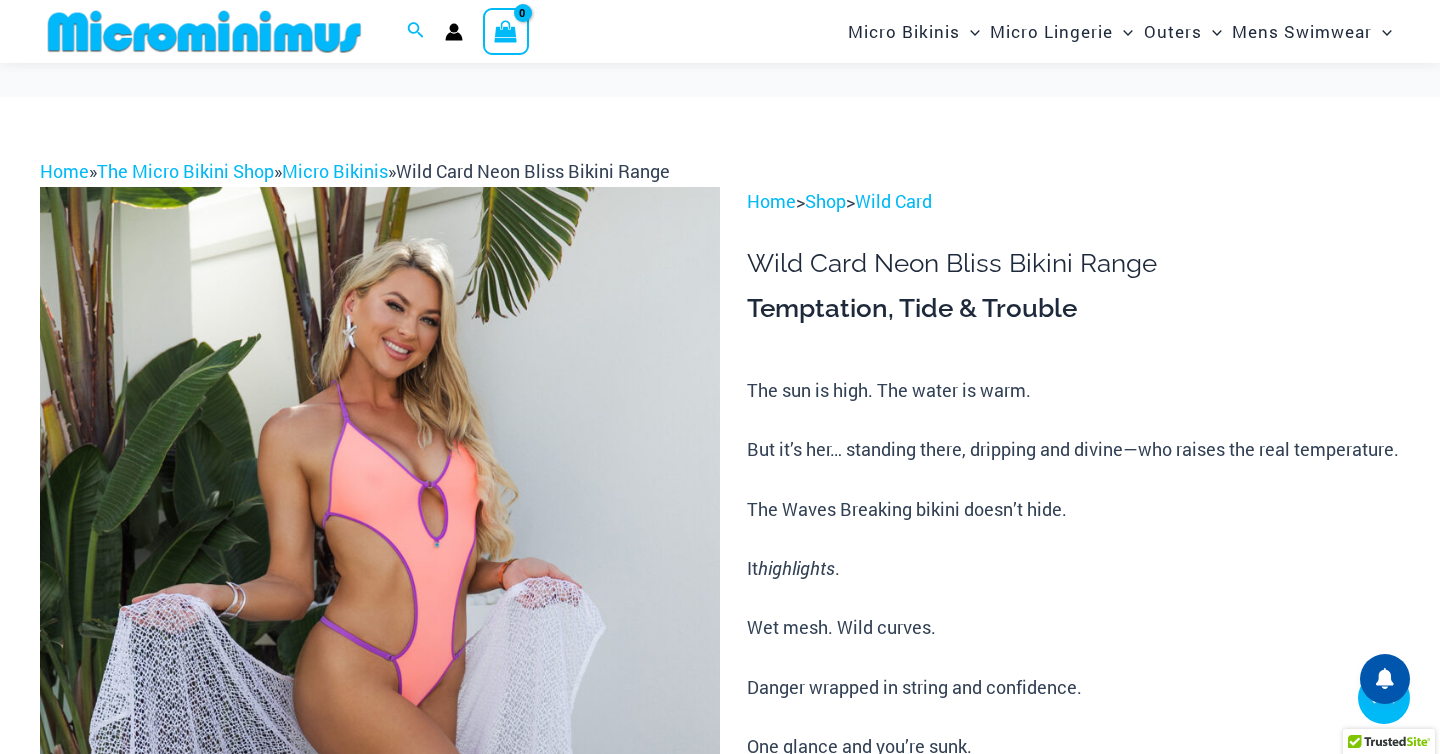 scroll, scrollTop: 1077, scrollLeft: 0, axis: vertical 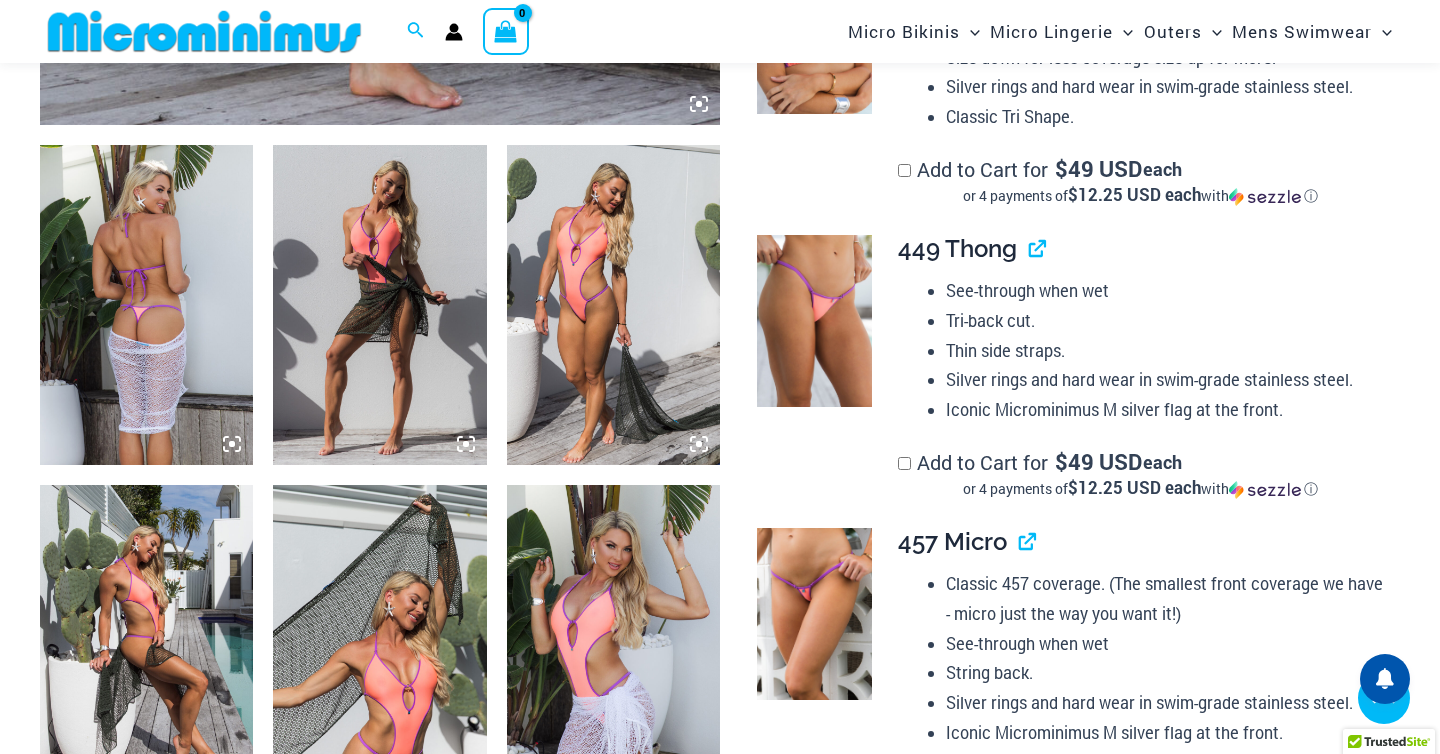 click 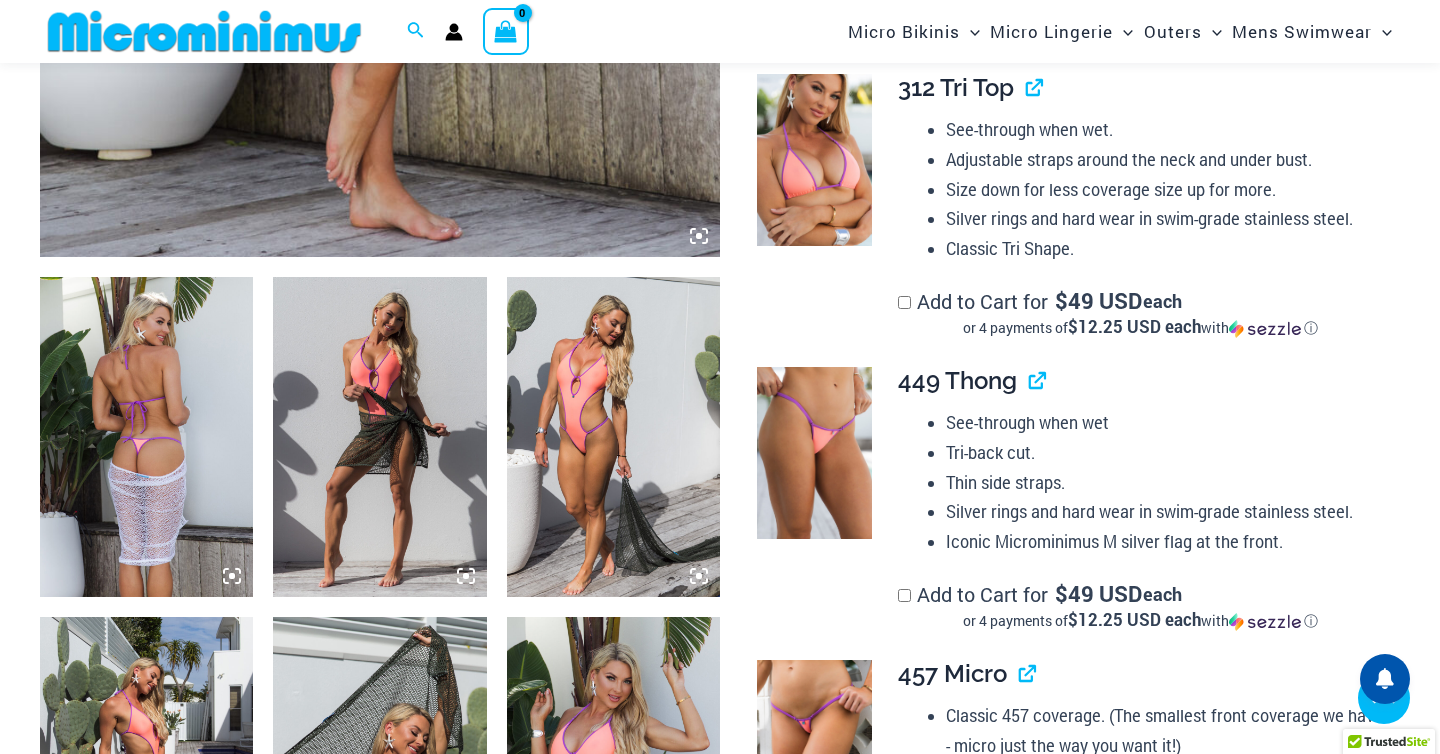 click 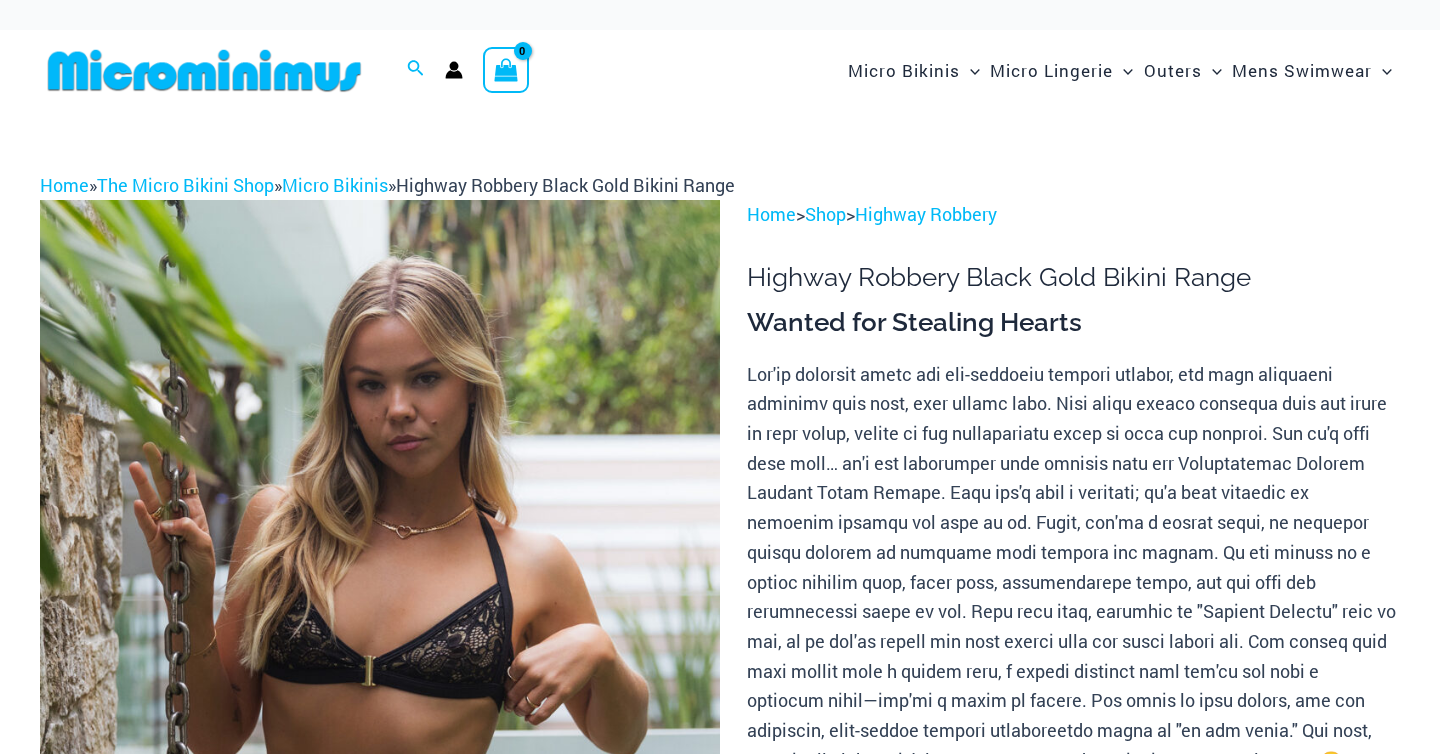 scroll, scrollTop: 0, scrollLeft: 0, axis: both 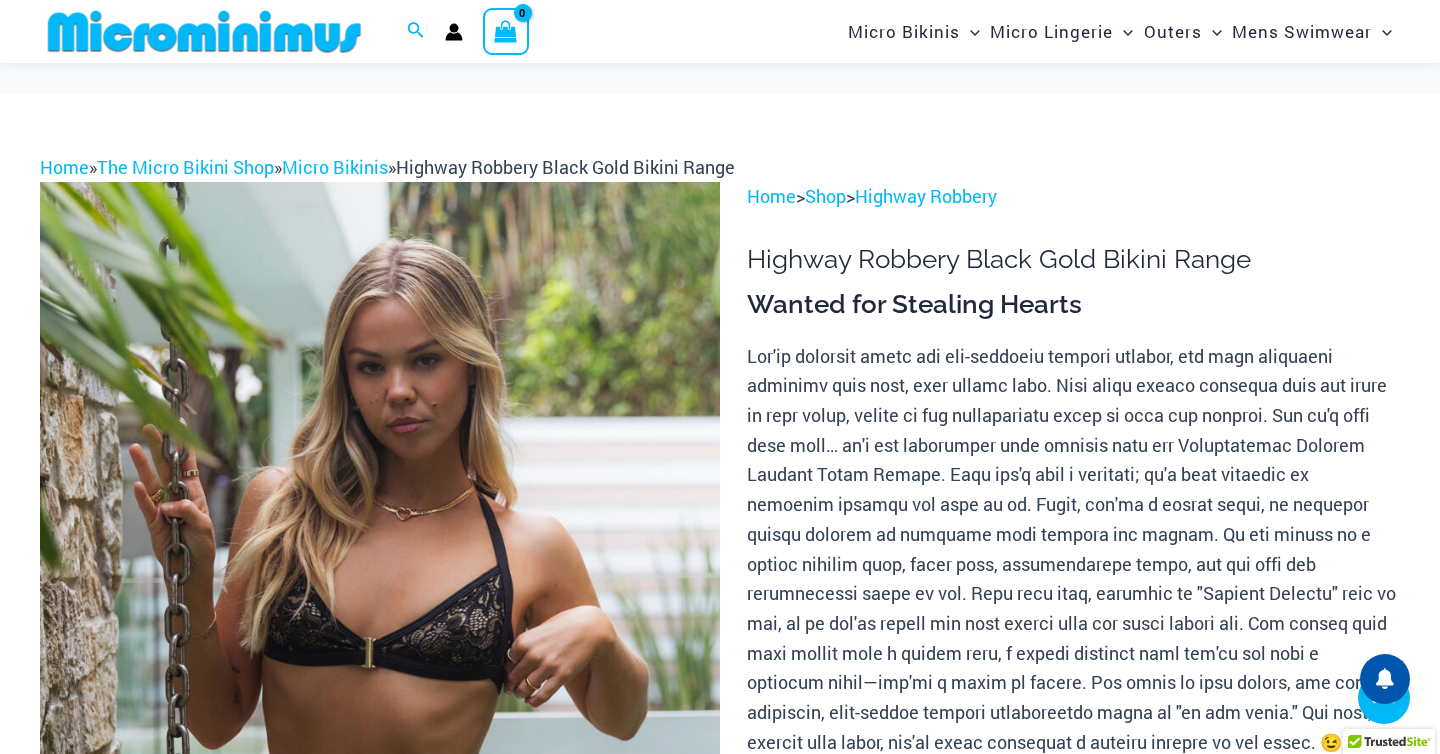 click at bounding box center (380, 692) 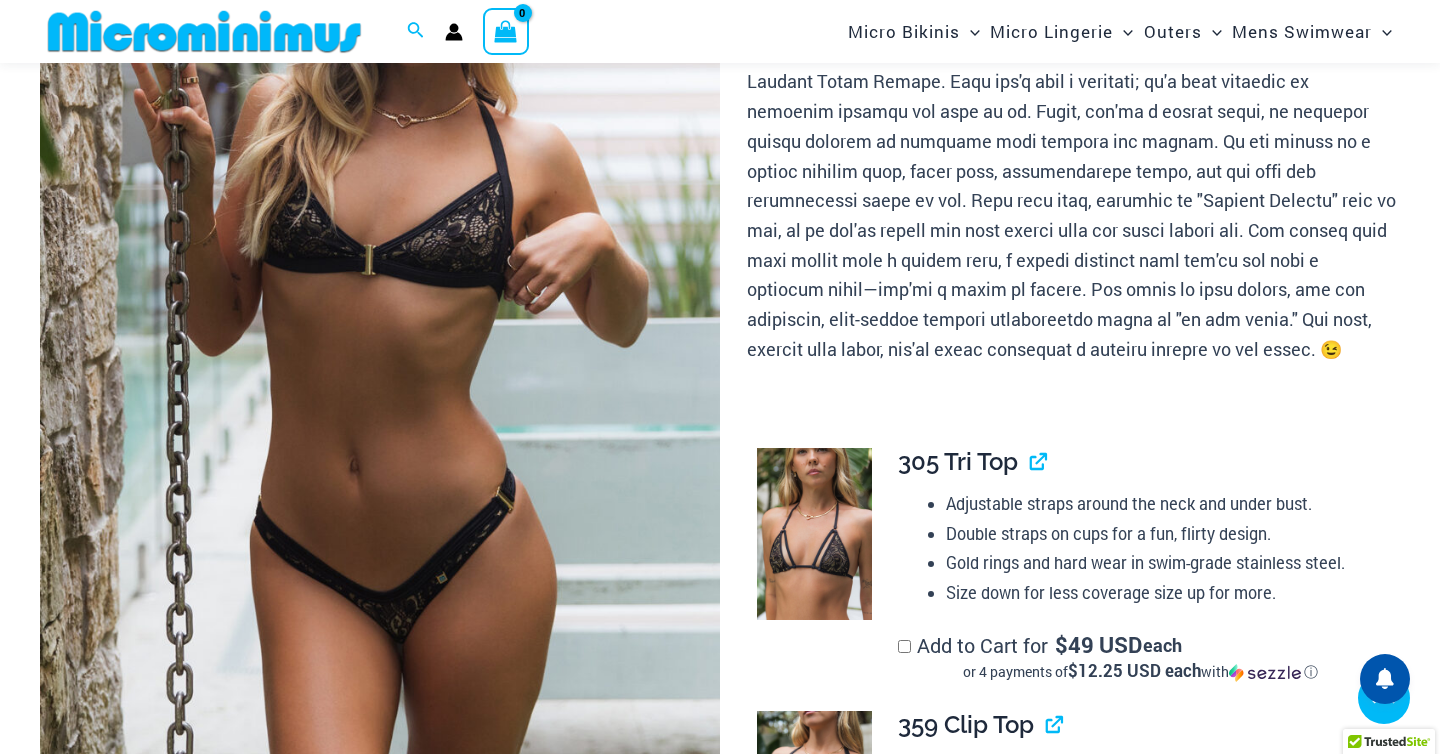 scroll, scrollTop: 613, scrollLeft: 0, axis: vertical 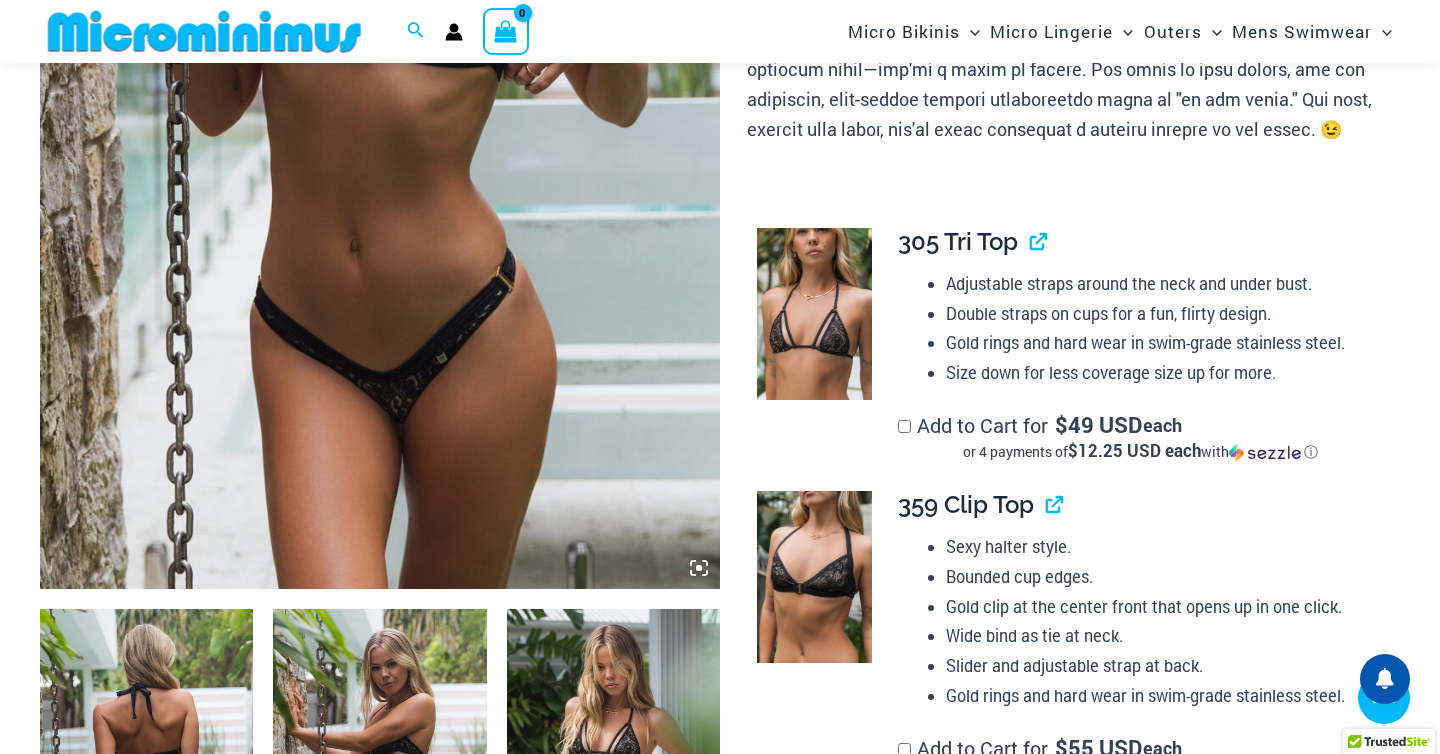 click 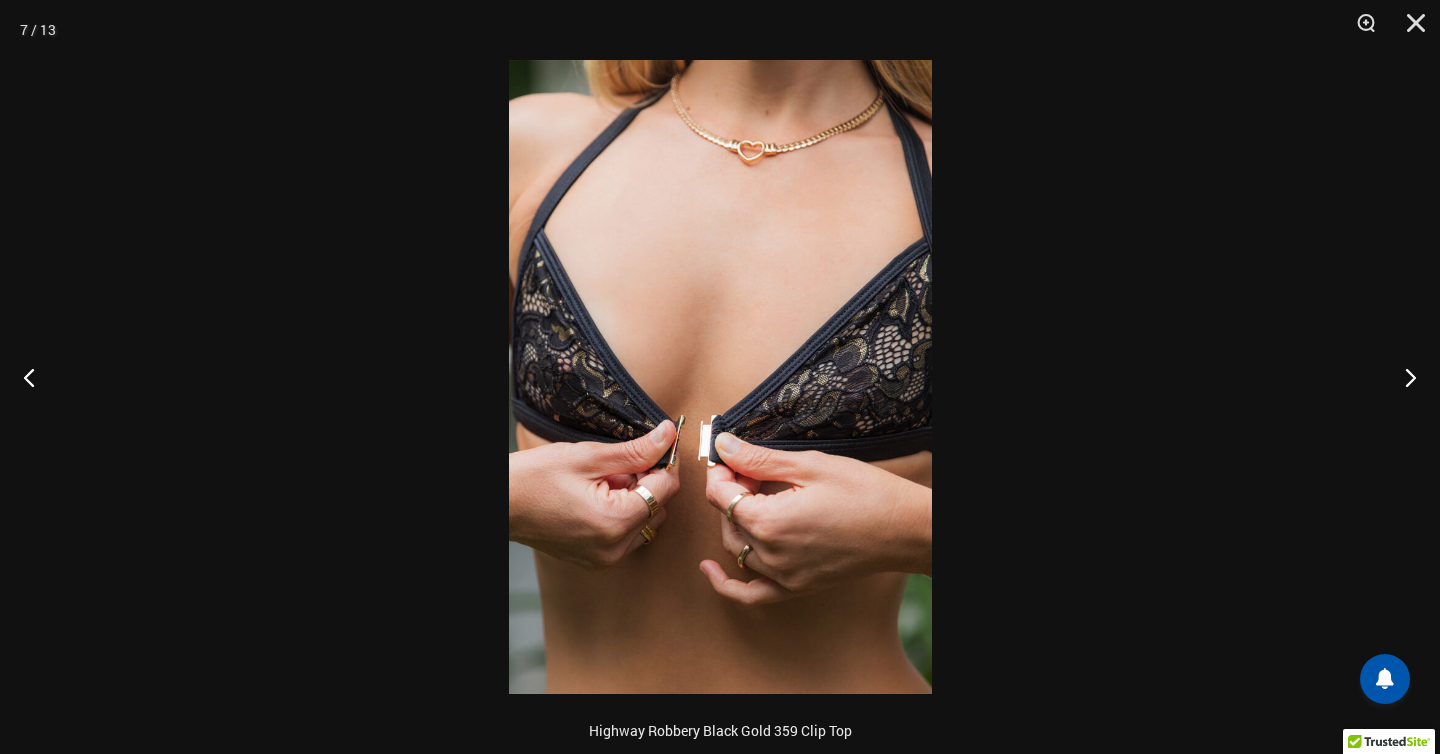 scroll, scrollTop: 1315, scrollLeft: 0, axis: vertical 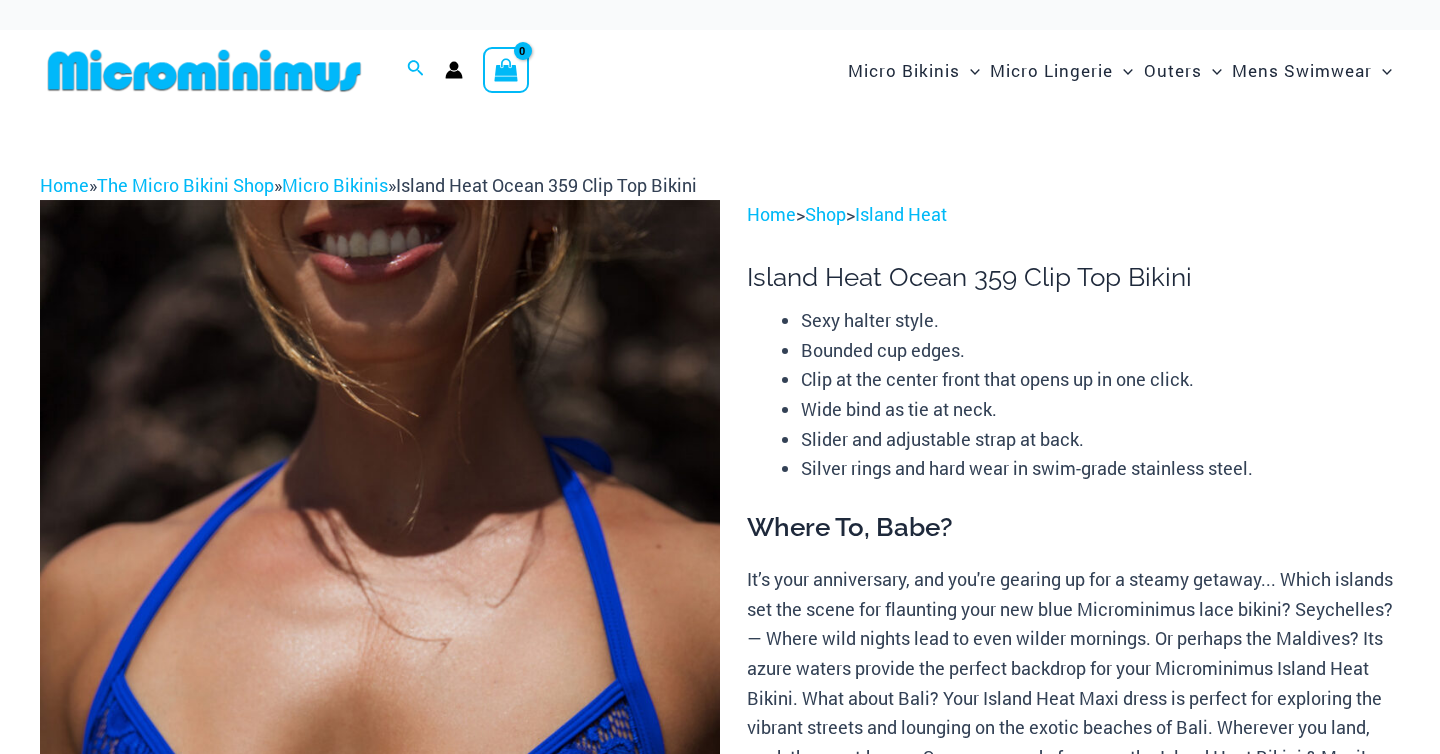 click at bounding box center (380, 710) 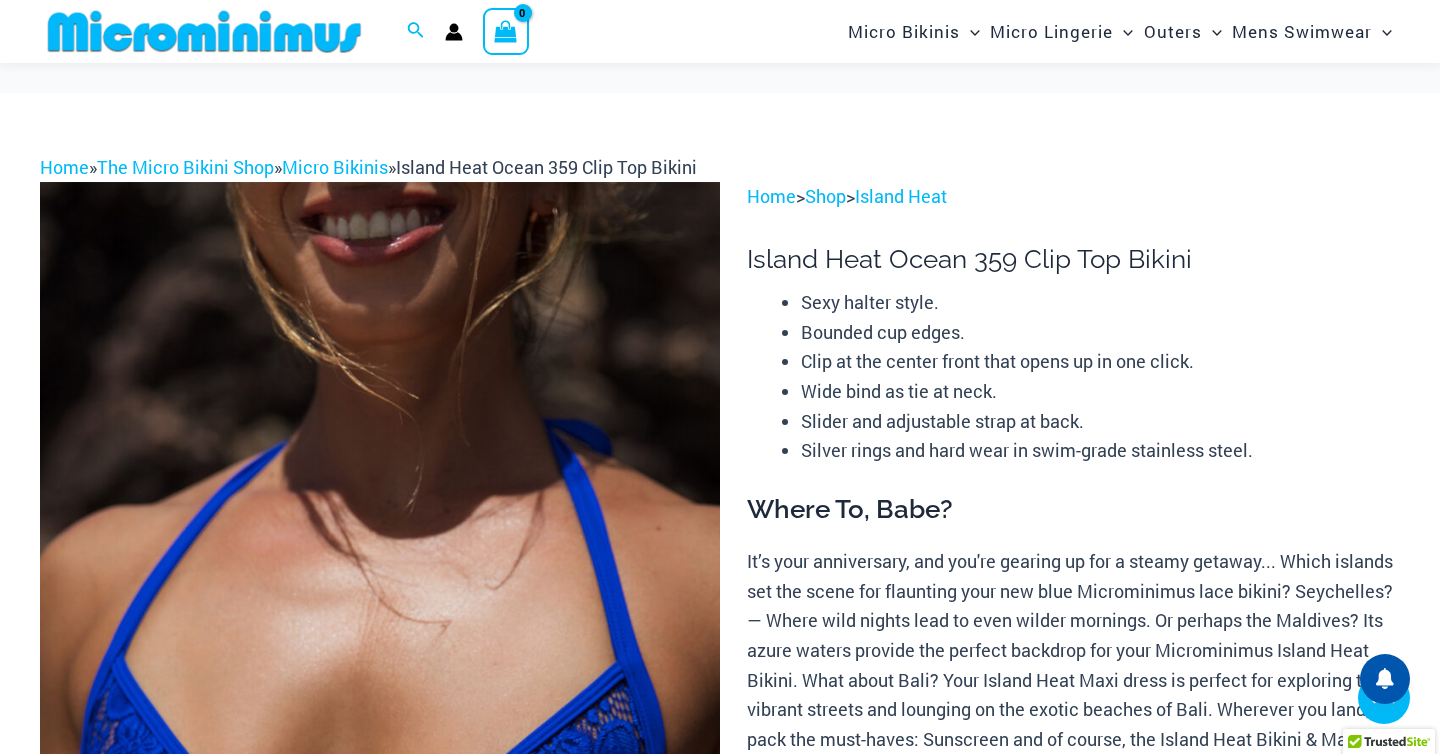 scroll, scrollTop: 628, scrollLeft: 0, axis: vertical 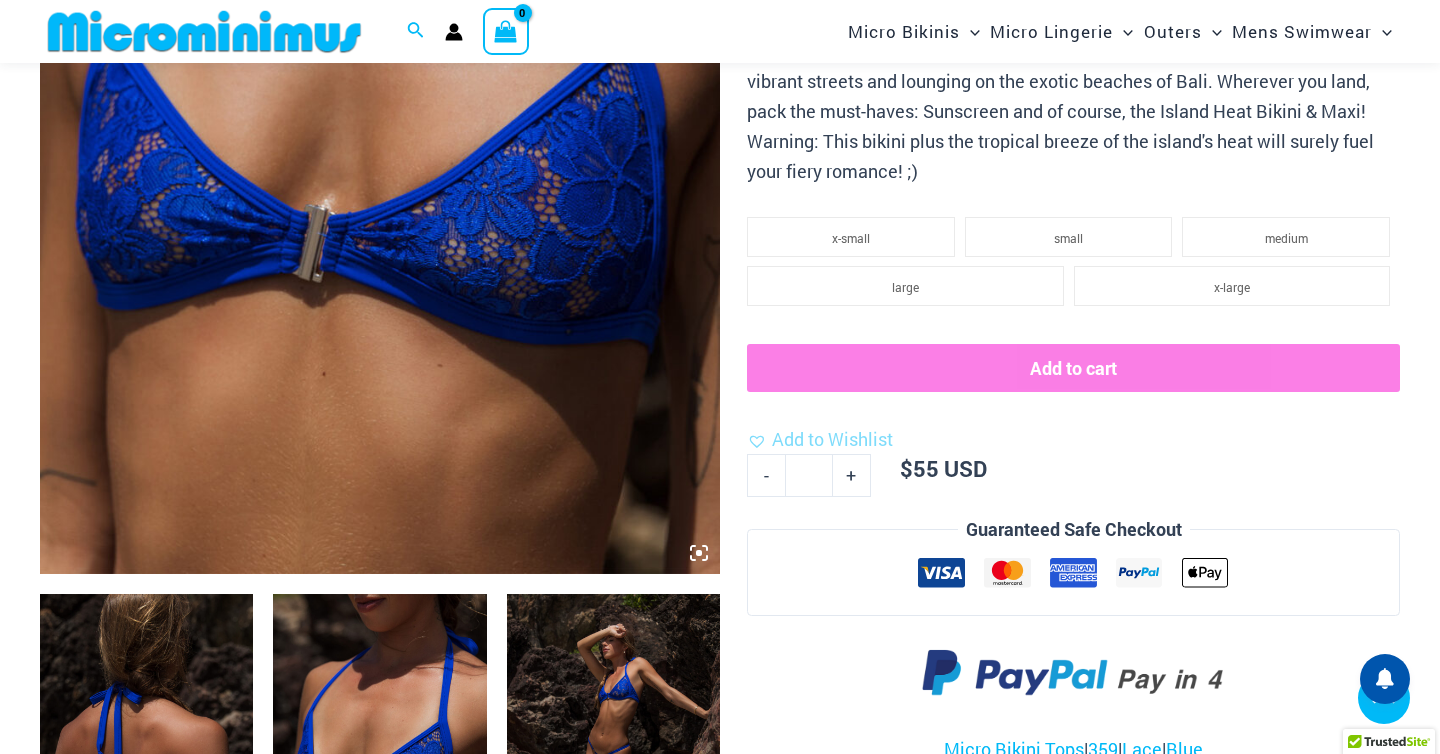 click 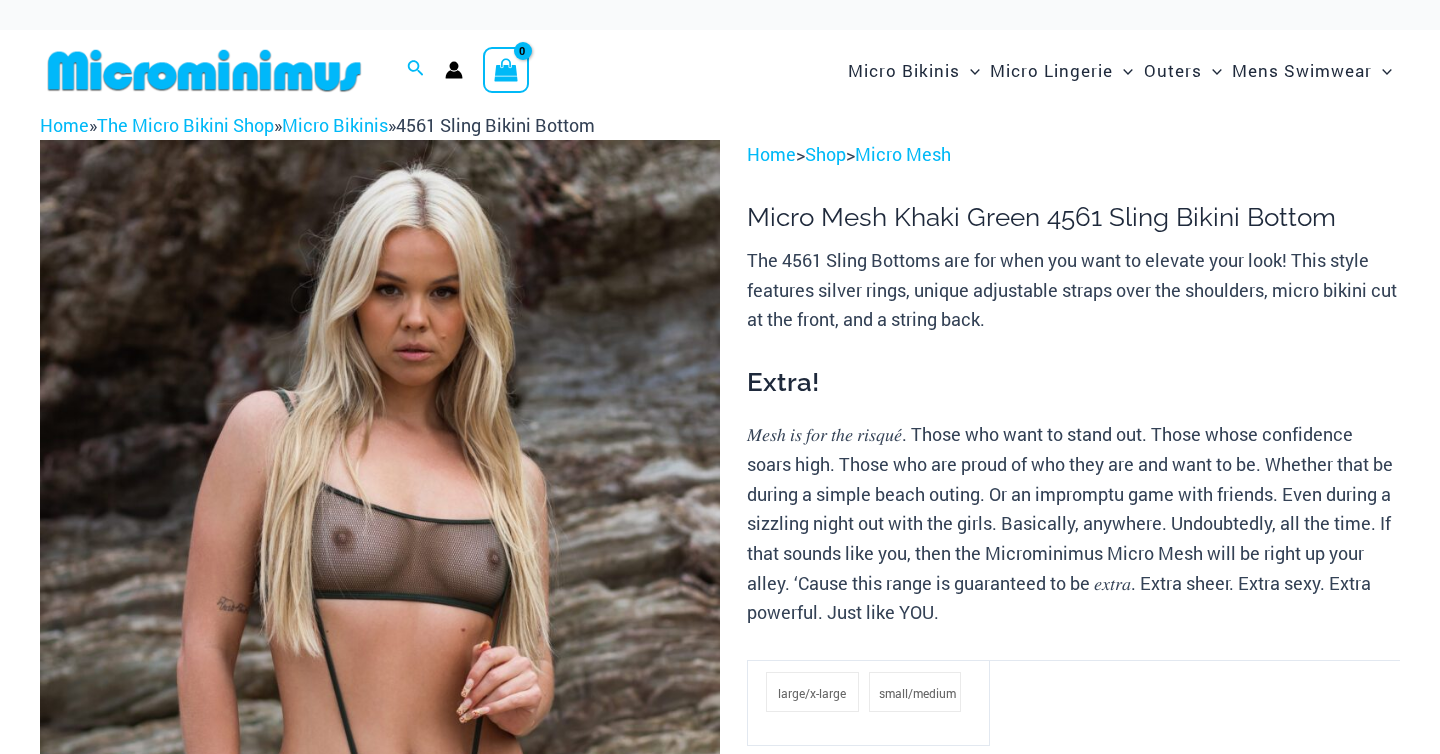scroll, scrollTop: 0, scrollLeft: 0, axis: both 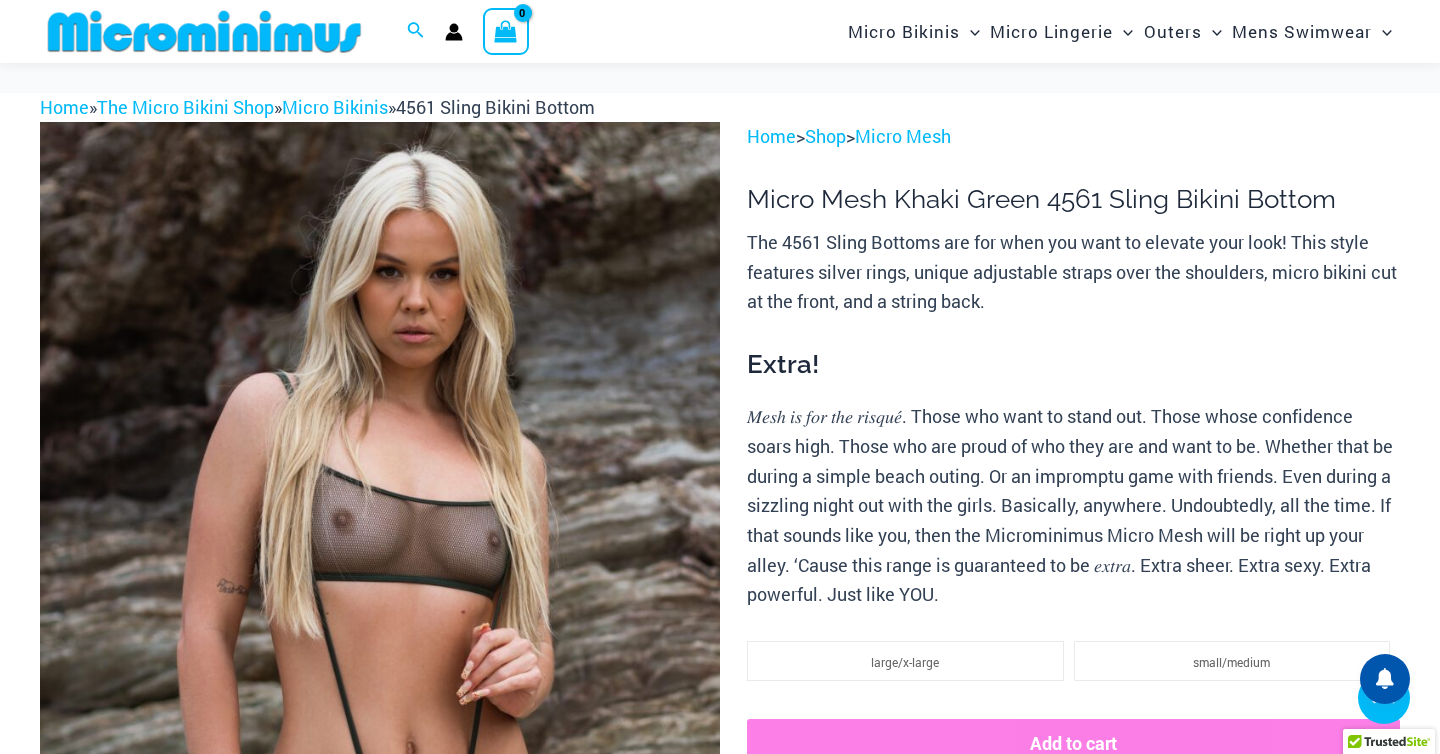click 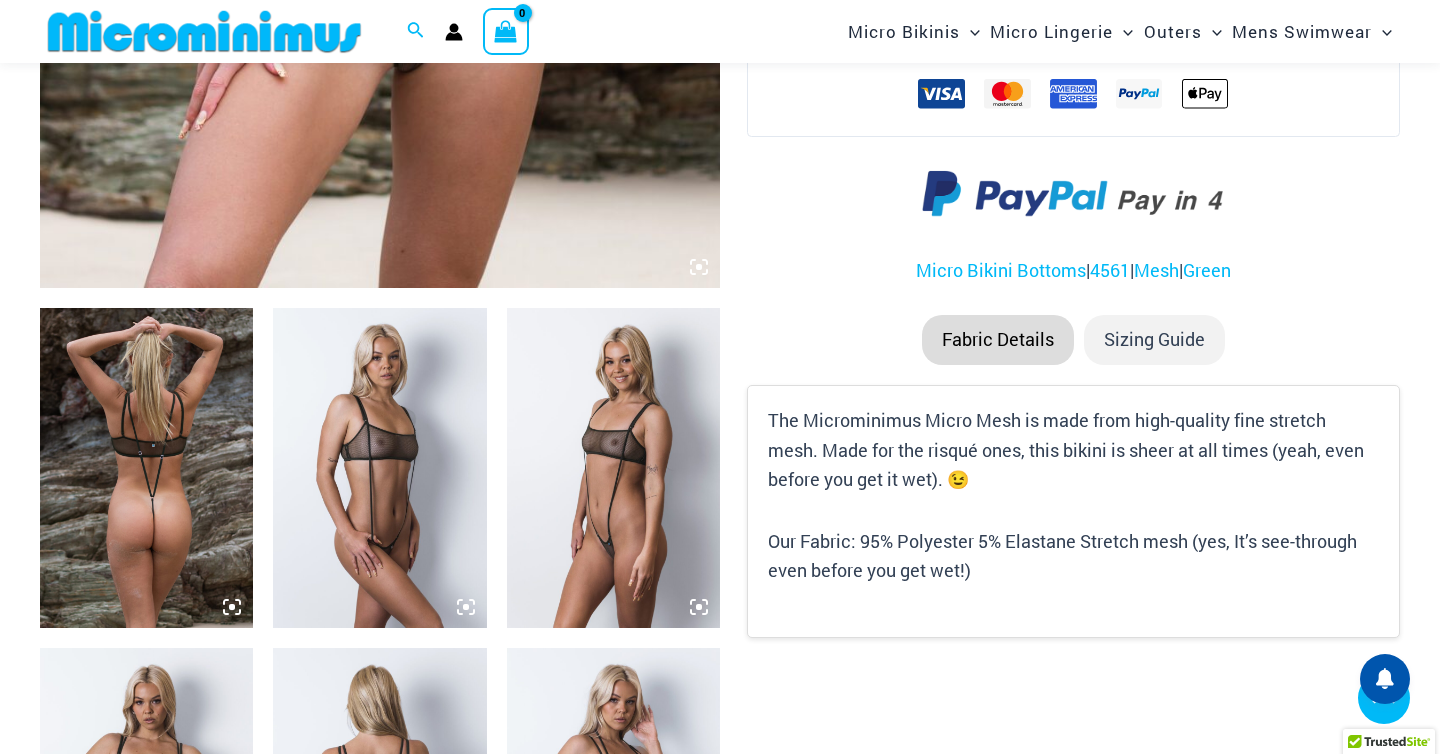click 